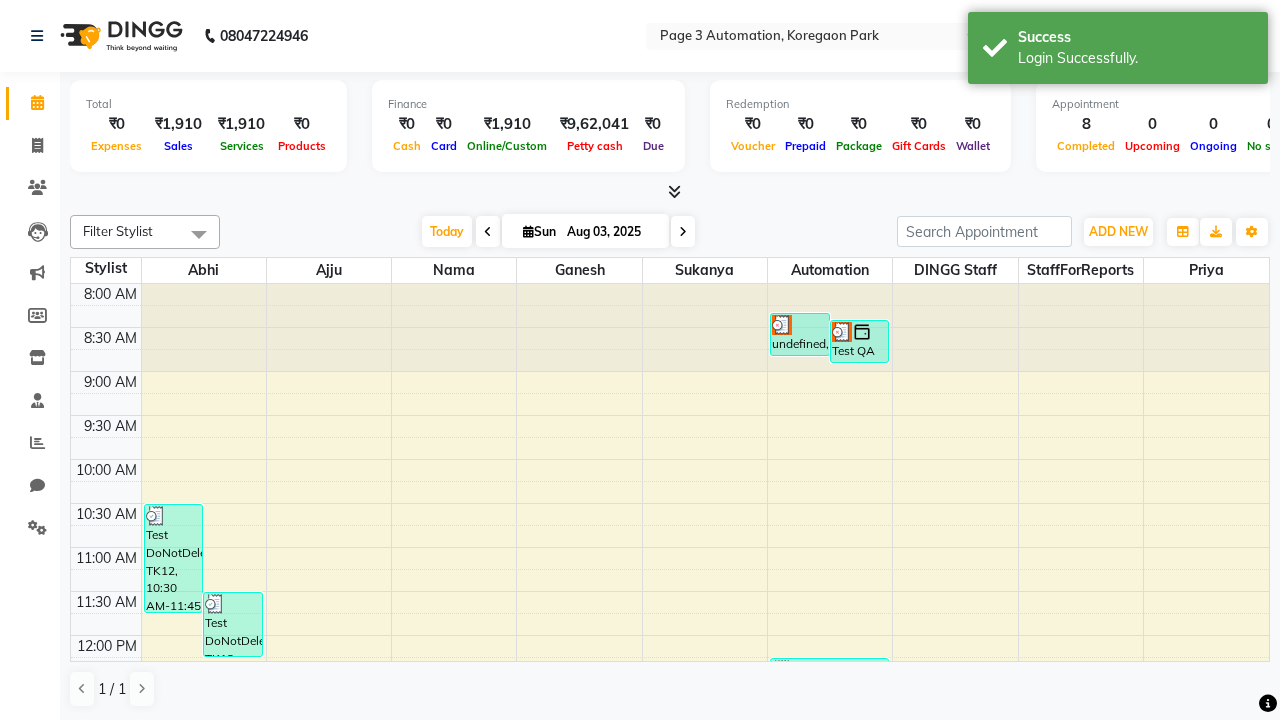 scroll, scrollTop: 0, scrollLeft: 0, axis: both 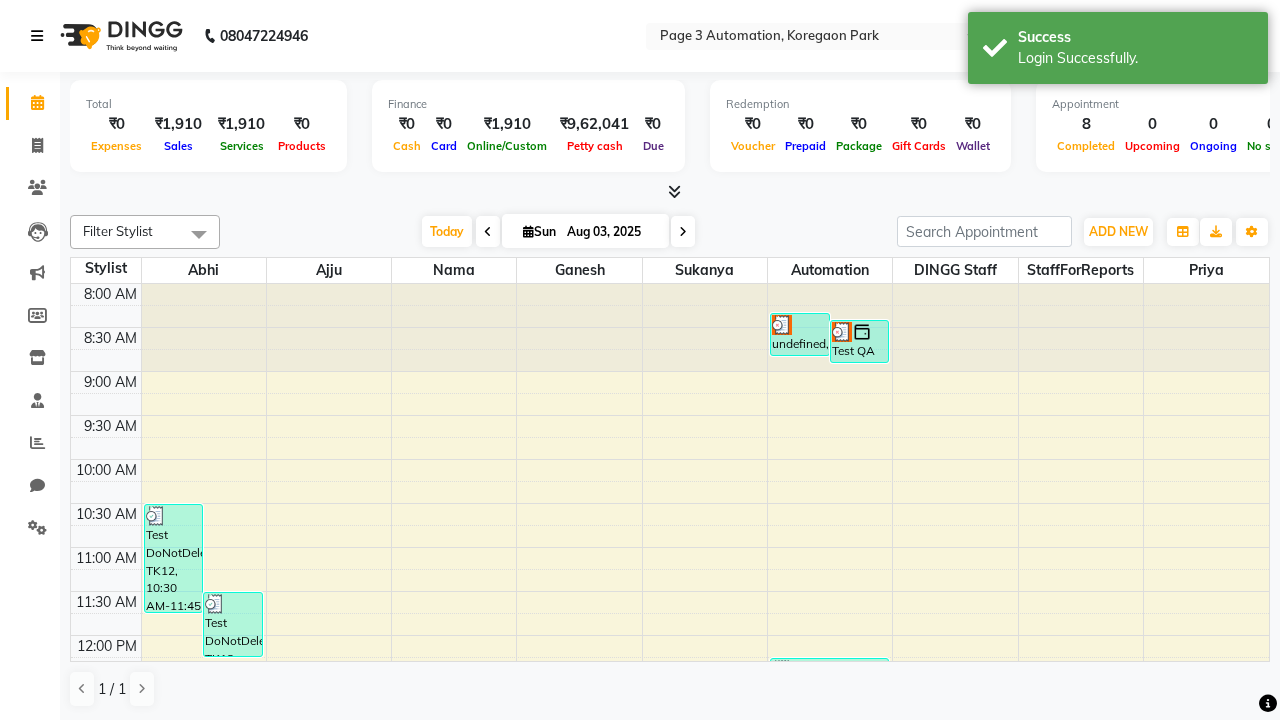 click at bounding box center (37, 36) 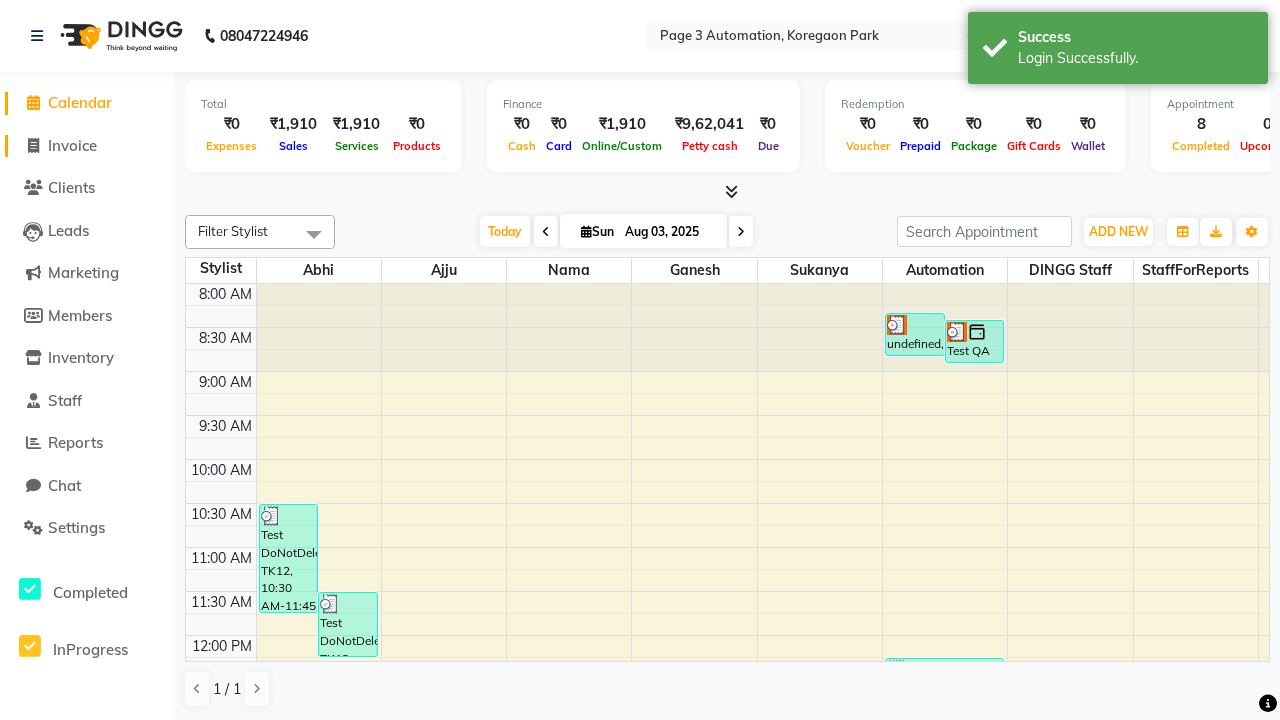click on "Invoice" 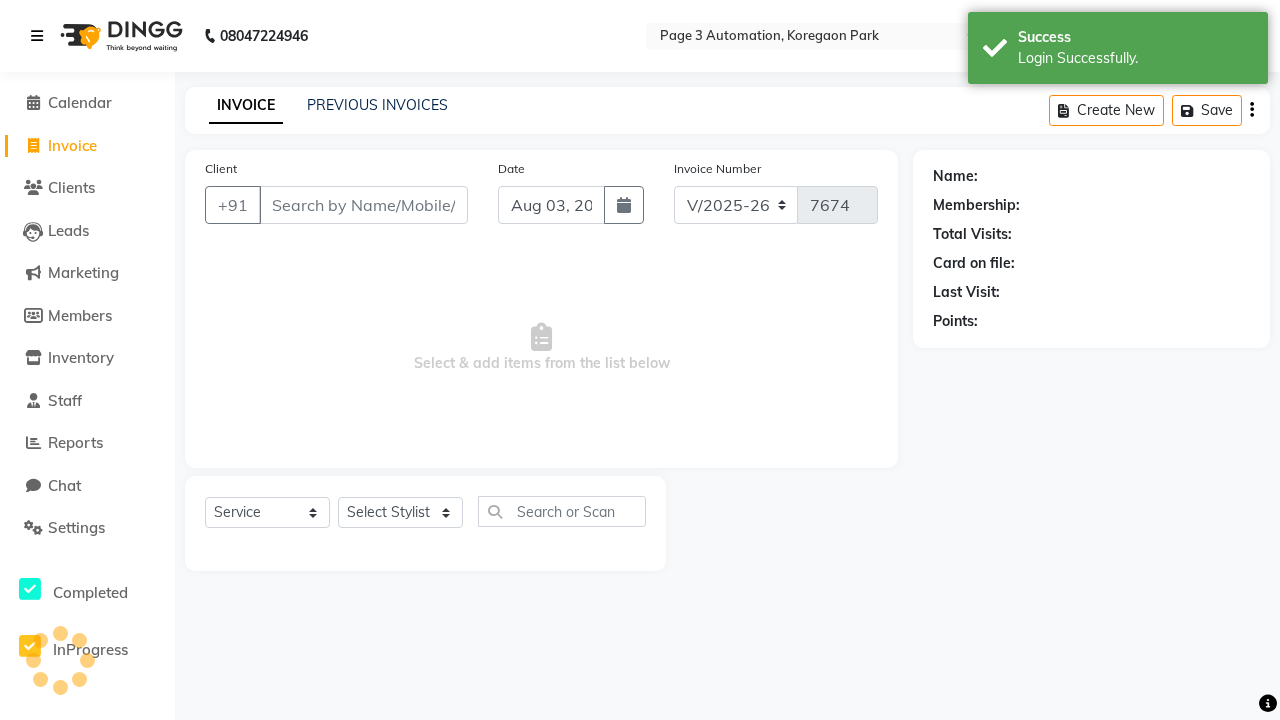 click at bounding box center (37, 36) 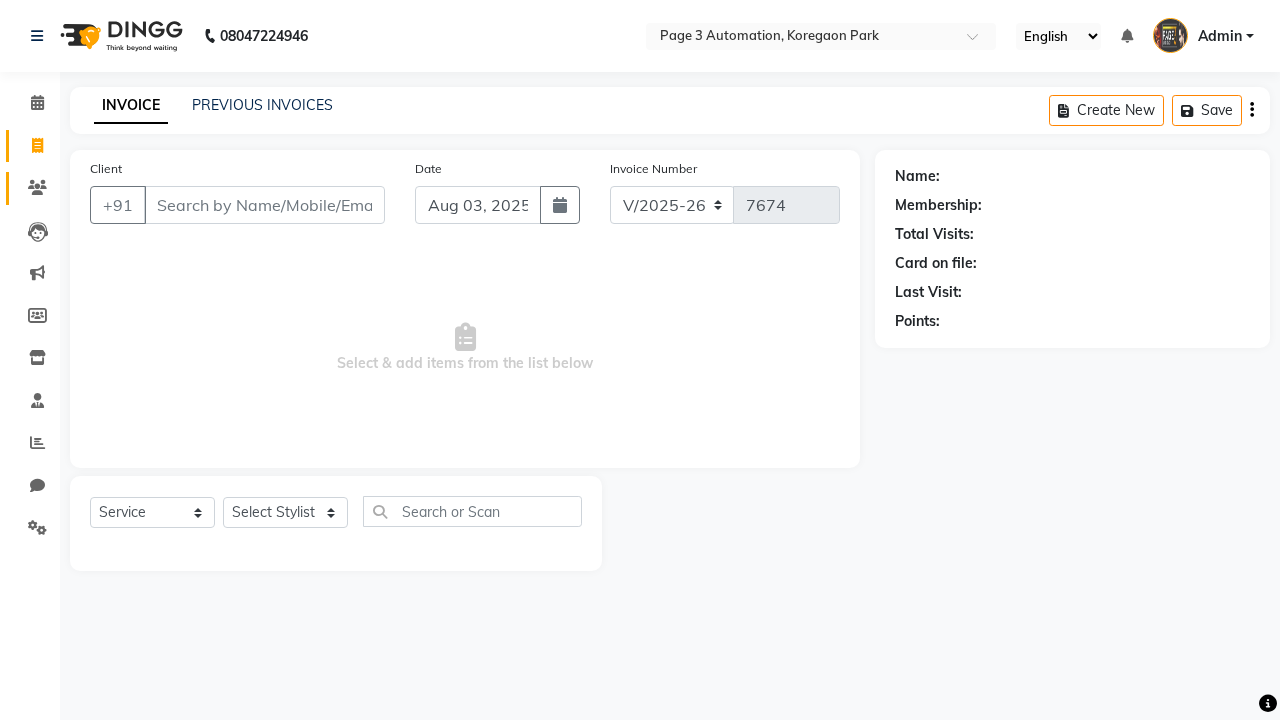 click 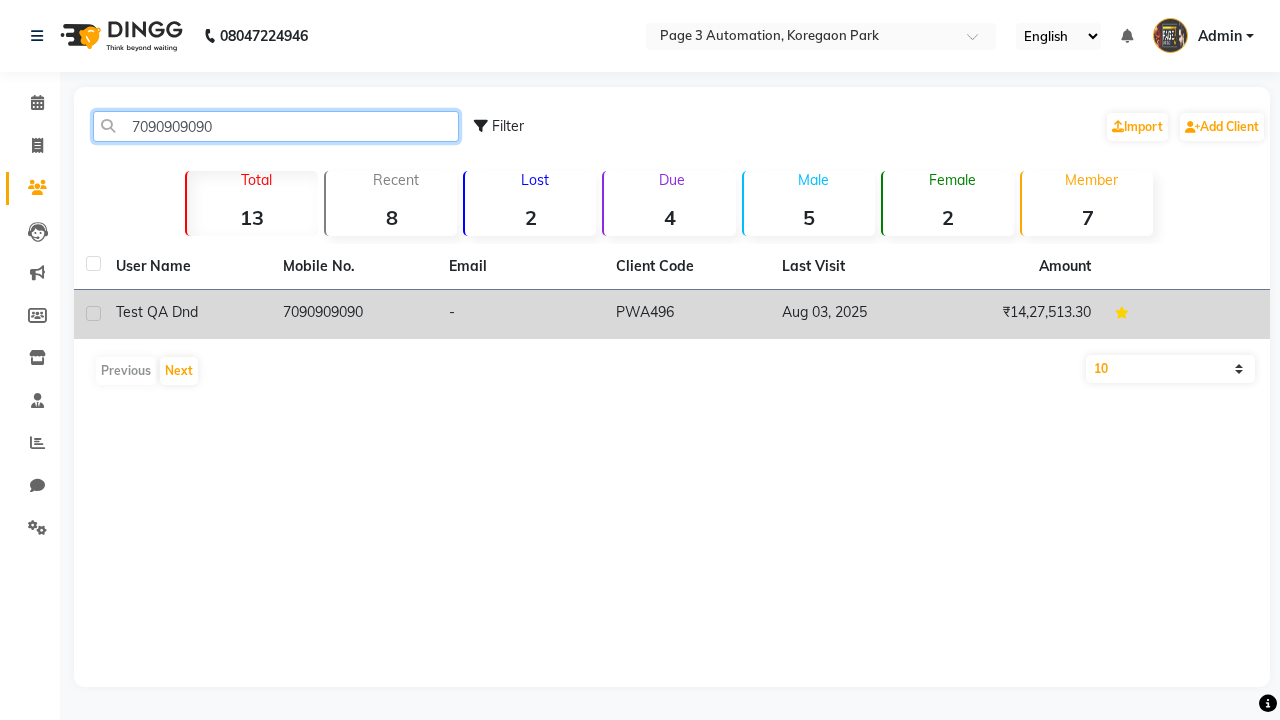 type on "7090909090" 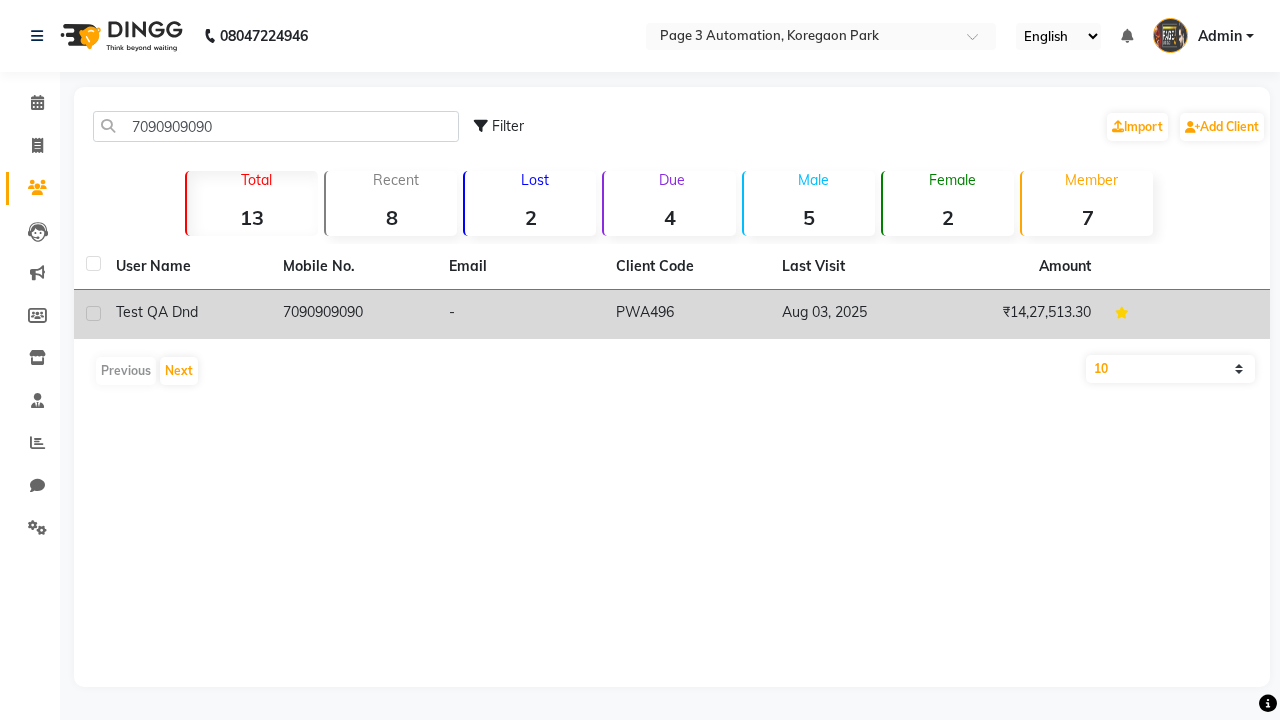 click on "7090909090" 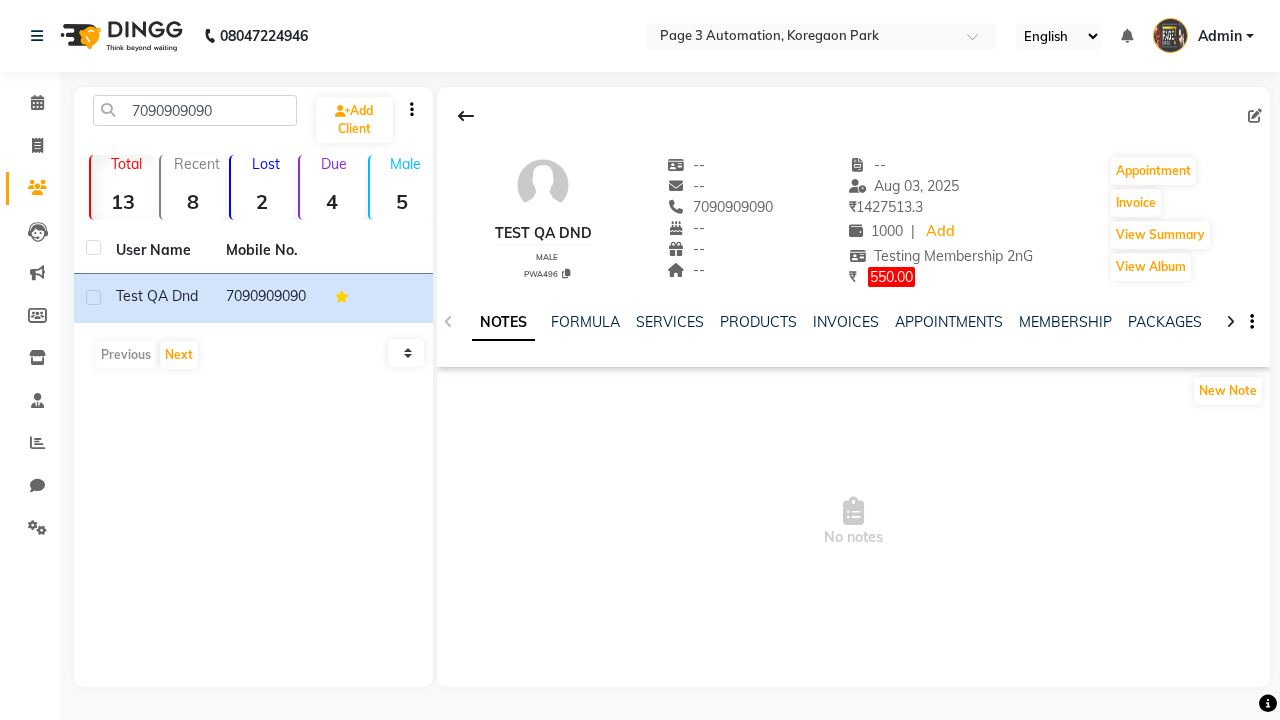 click on "POINTS" 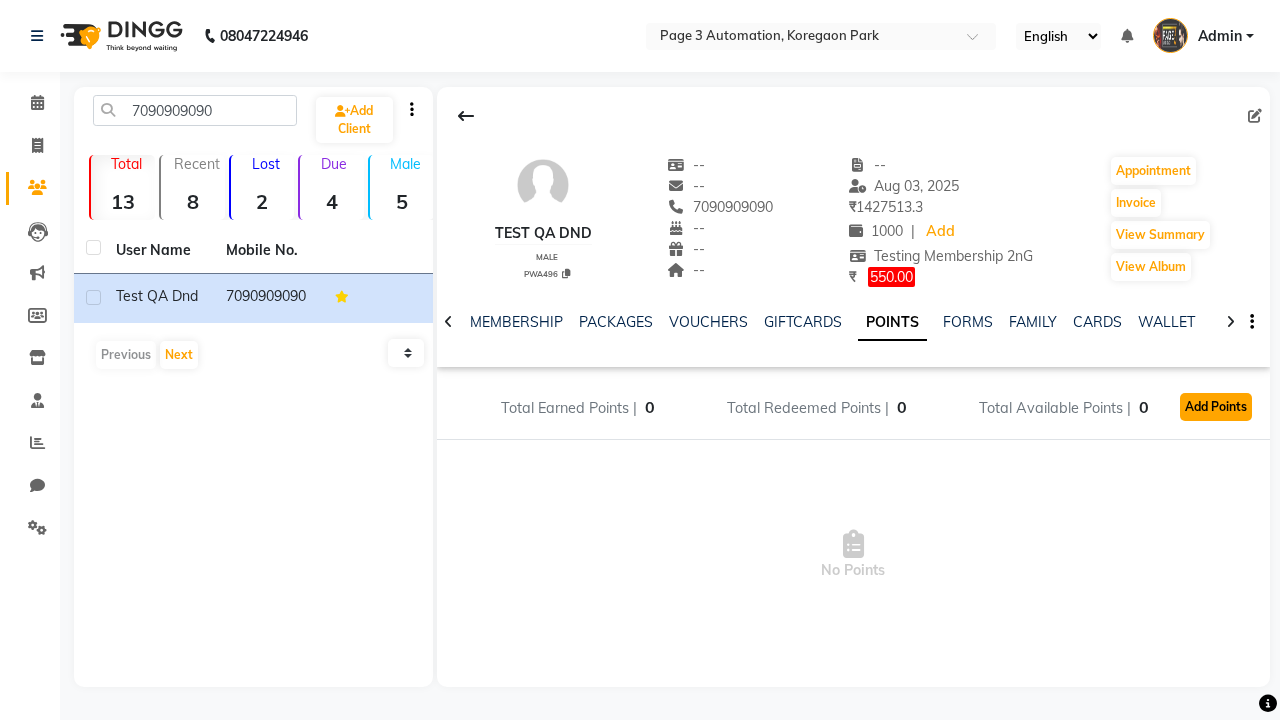 click on "Add Points" 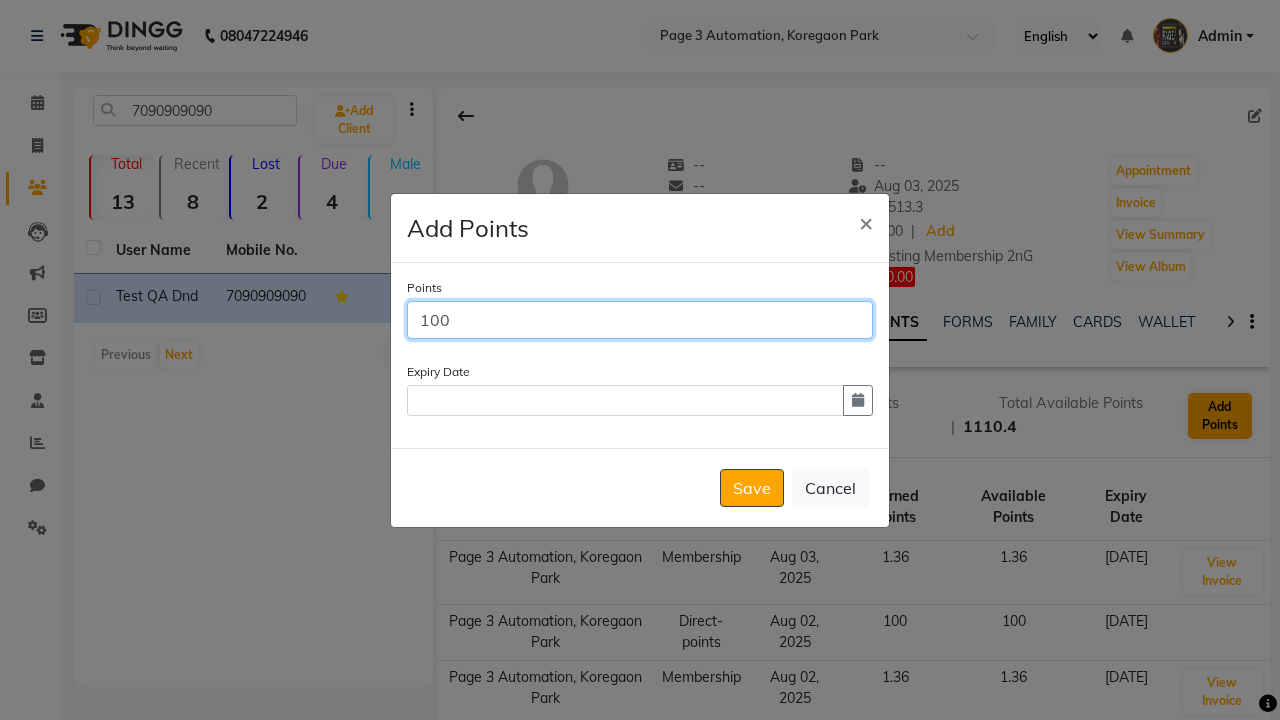 scroll, scrollTop: 0, scrollLeft: 387, axis: horizontal 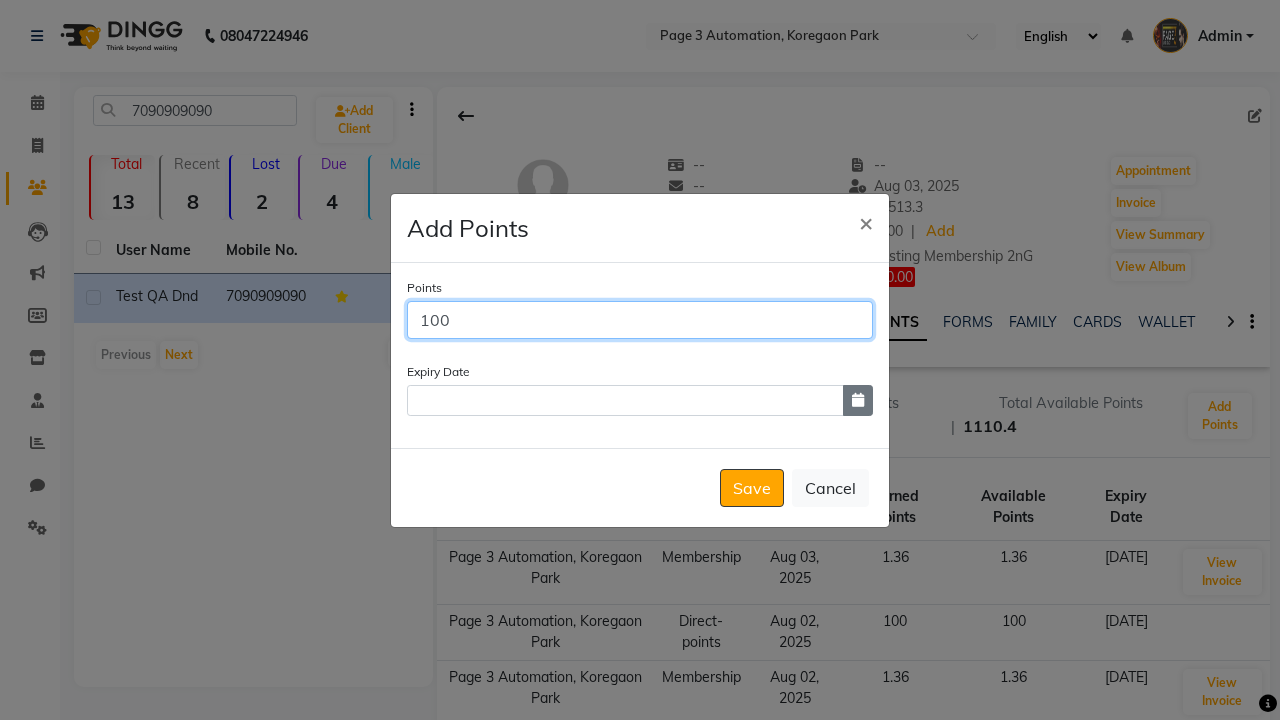 type on "100" 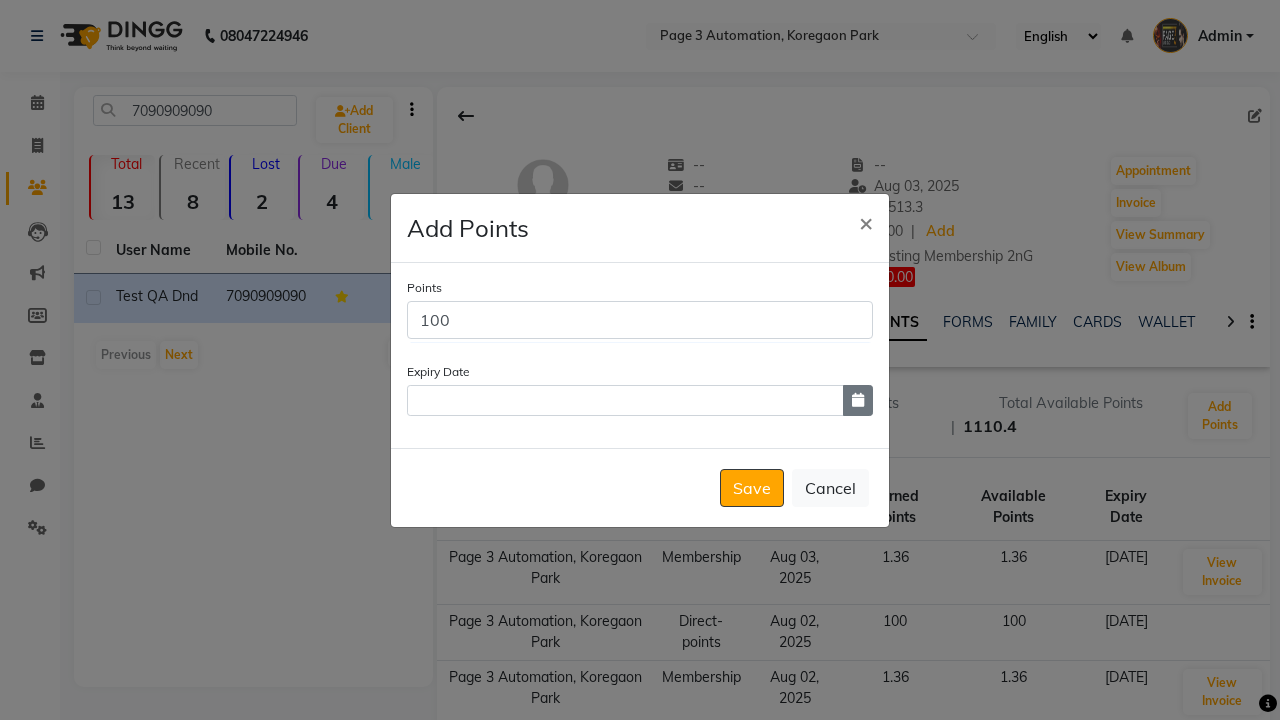 click 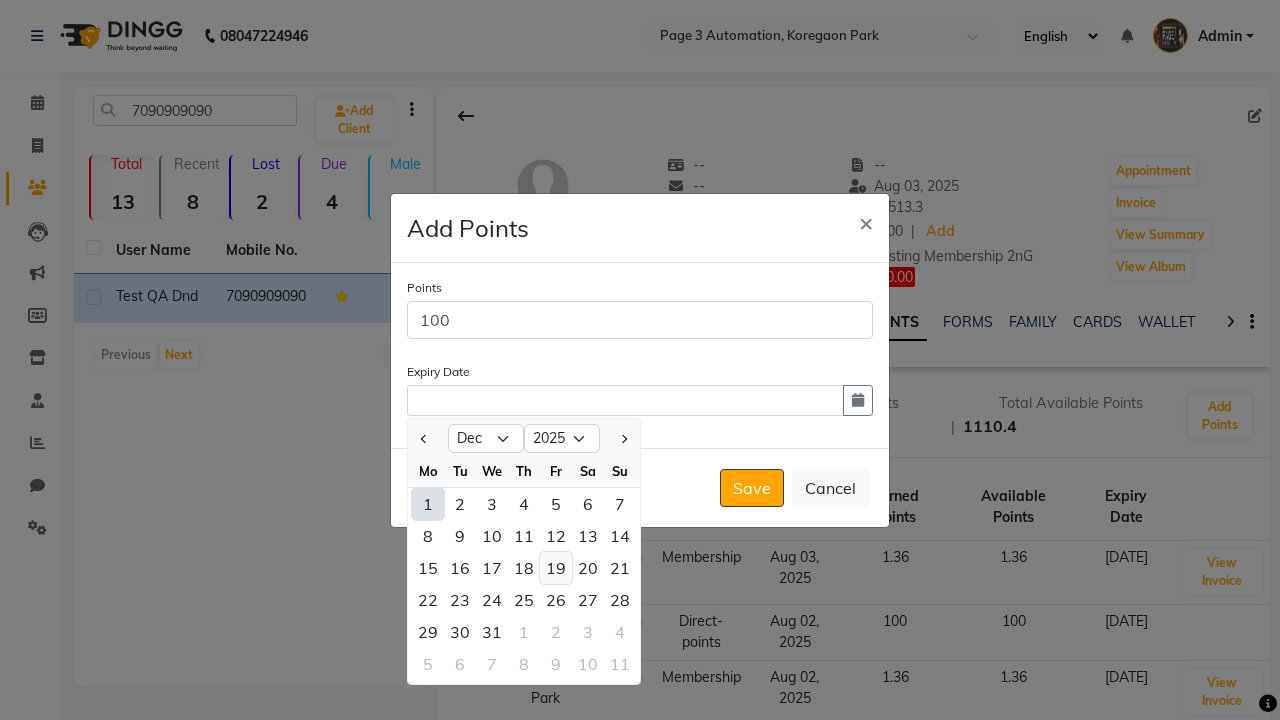 click on "19" 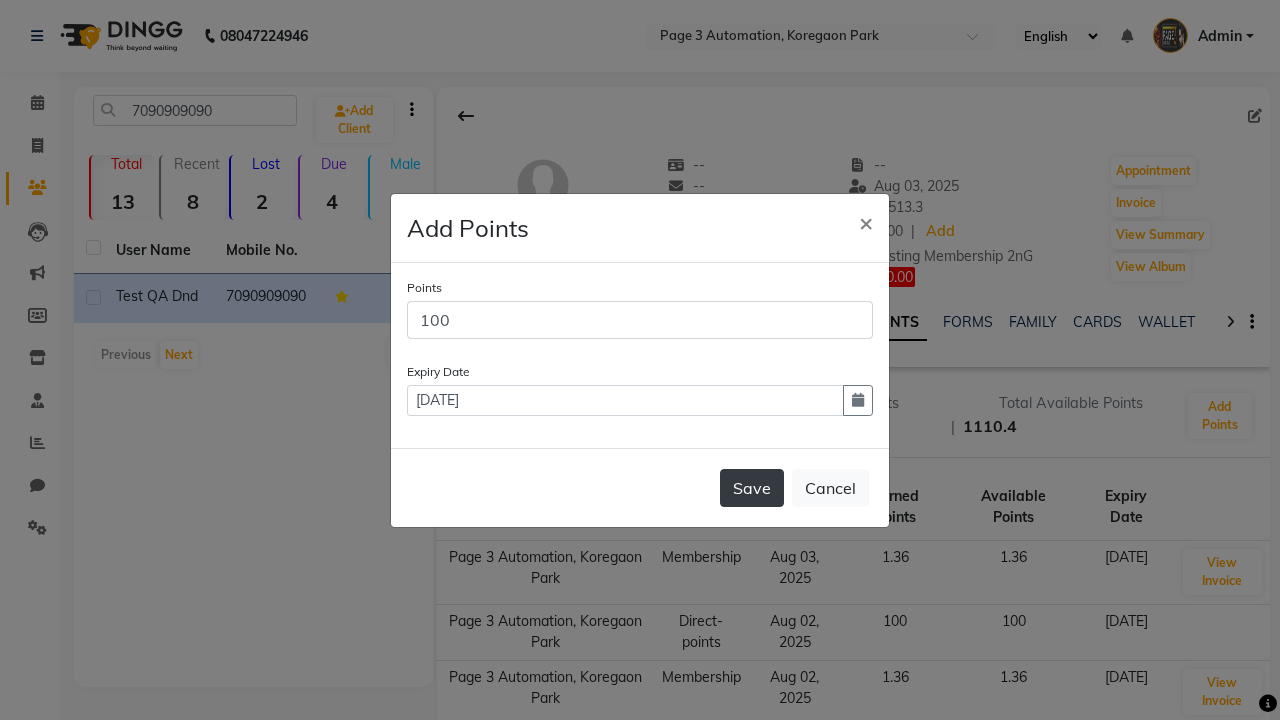 click on "Save" 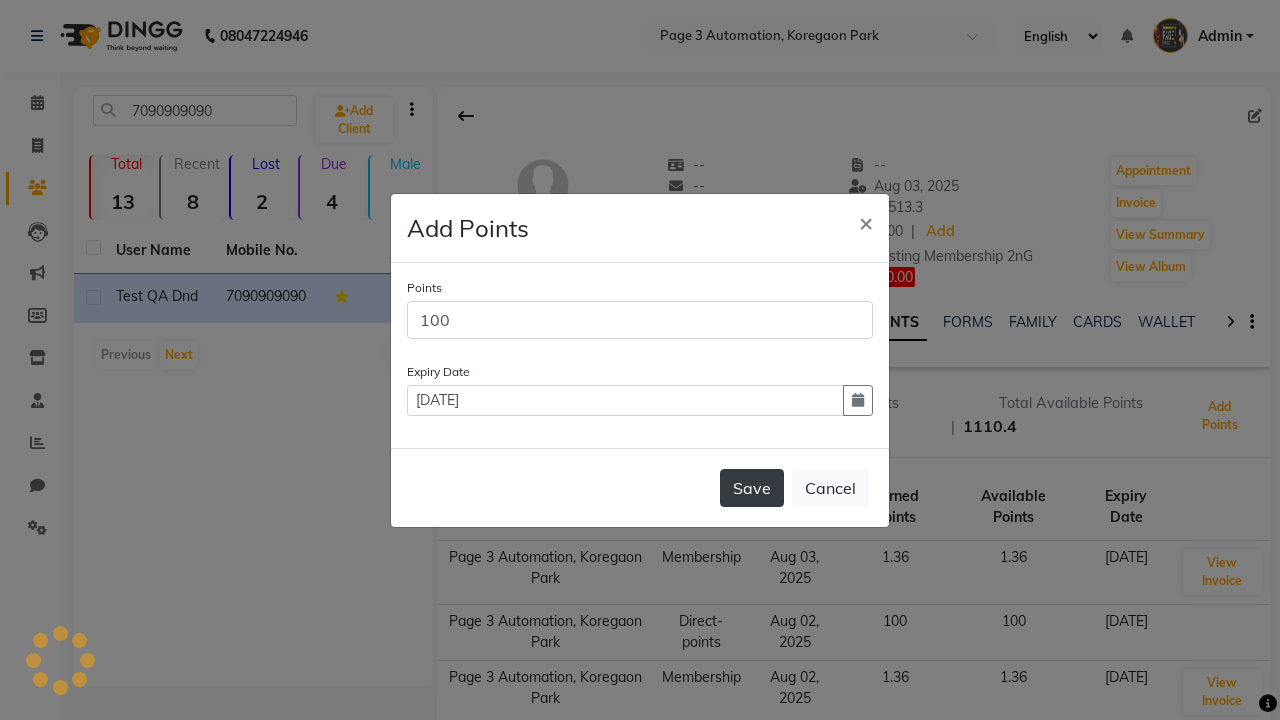 type 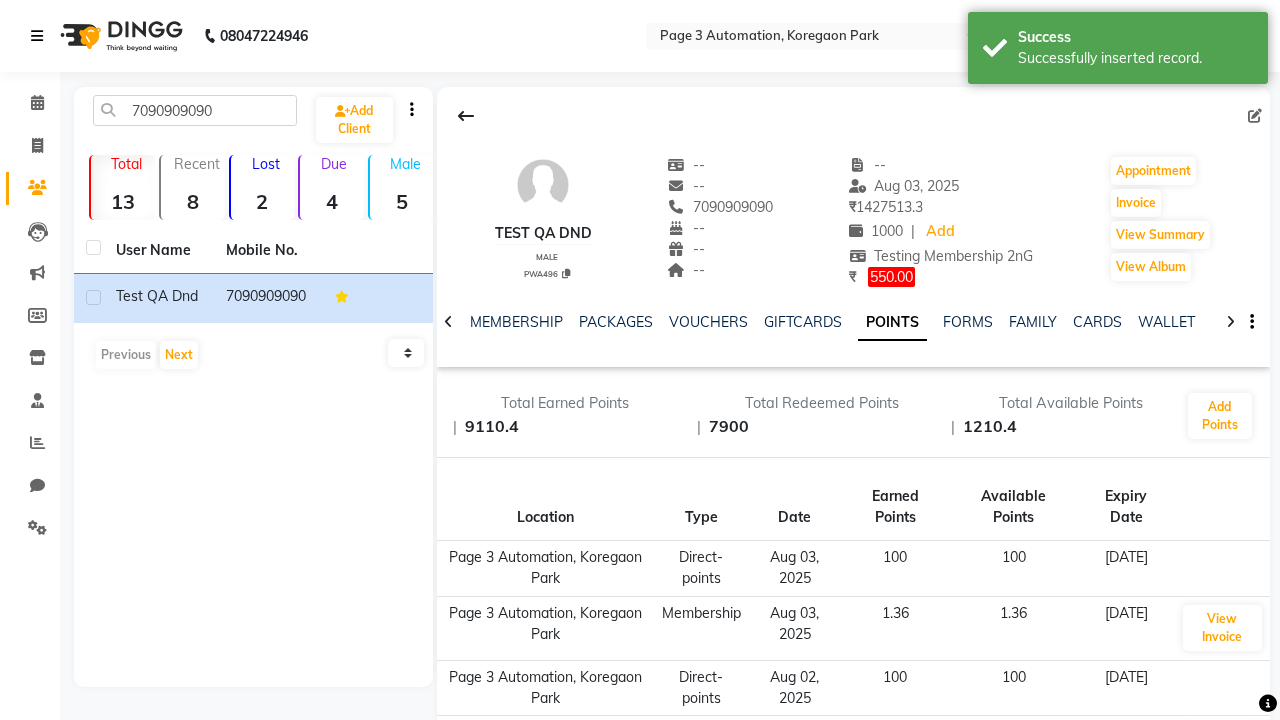 click on "Successfully inserted record." at bounding box center [1135, 58] 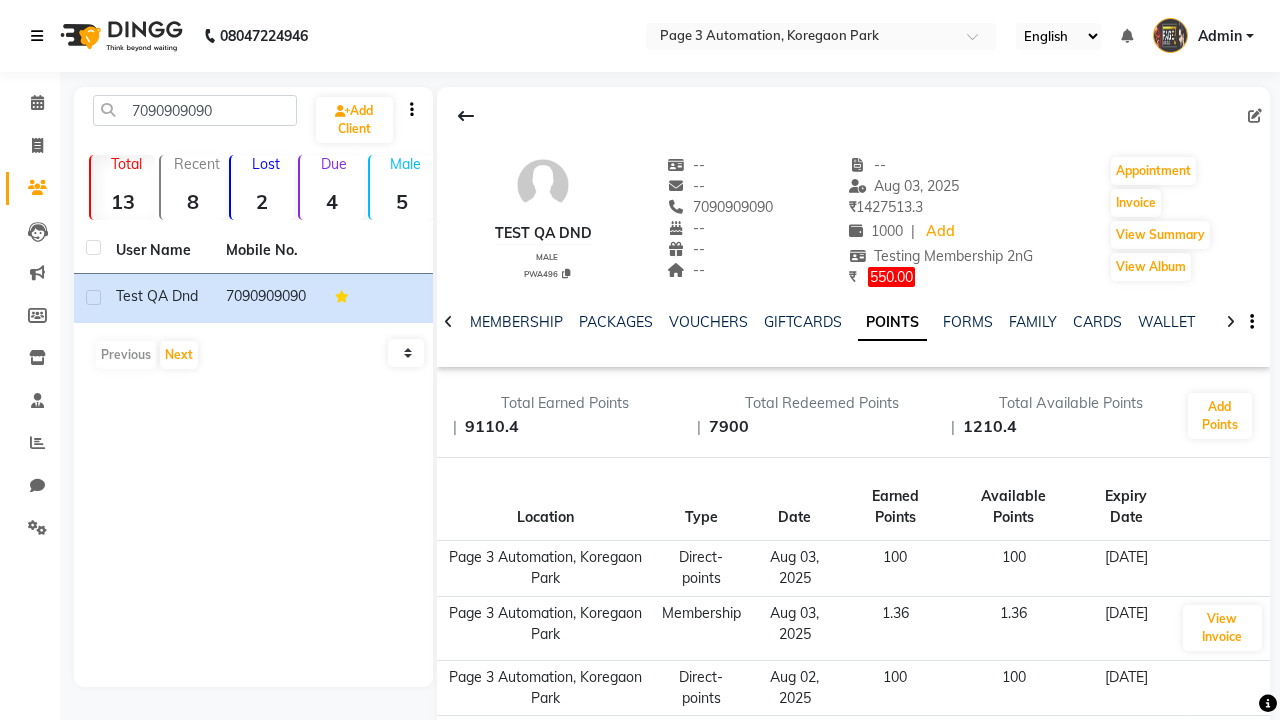 click at bounding box center [37, 36] 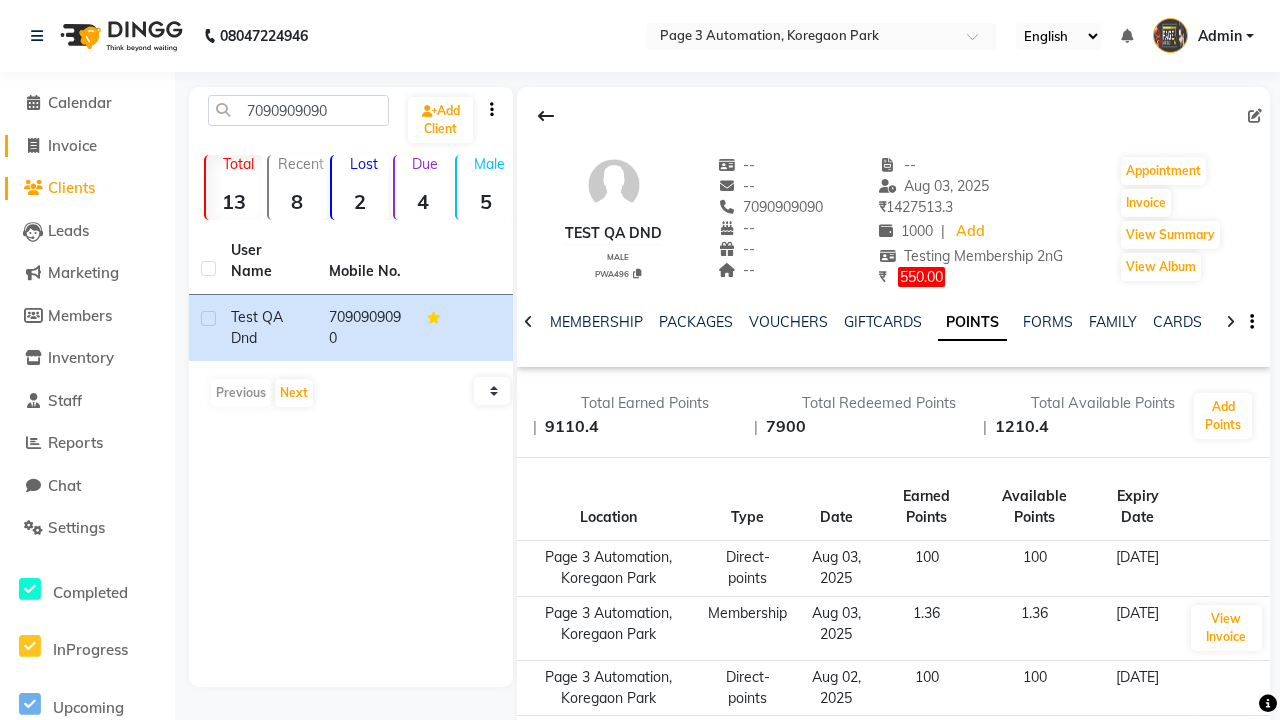 click on "Invoice" 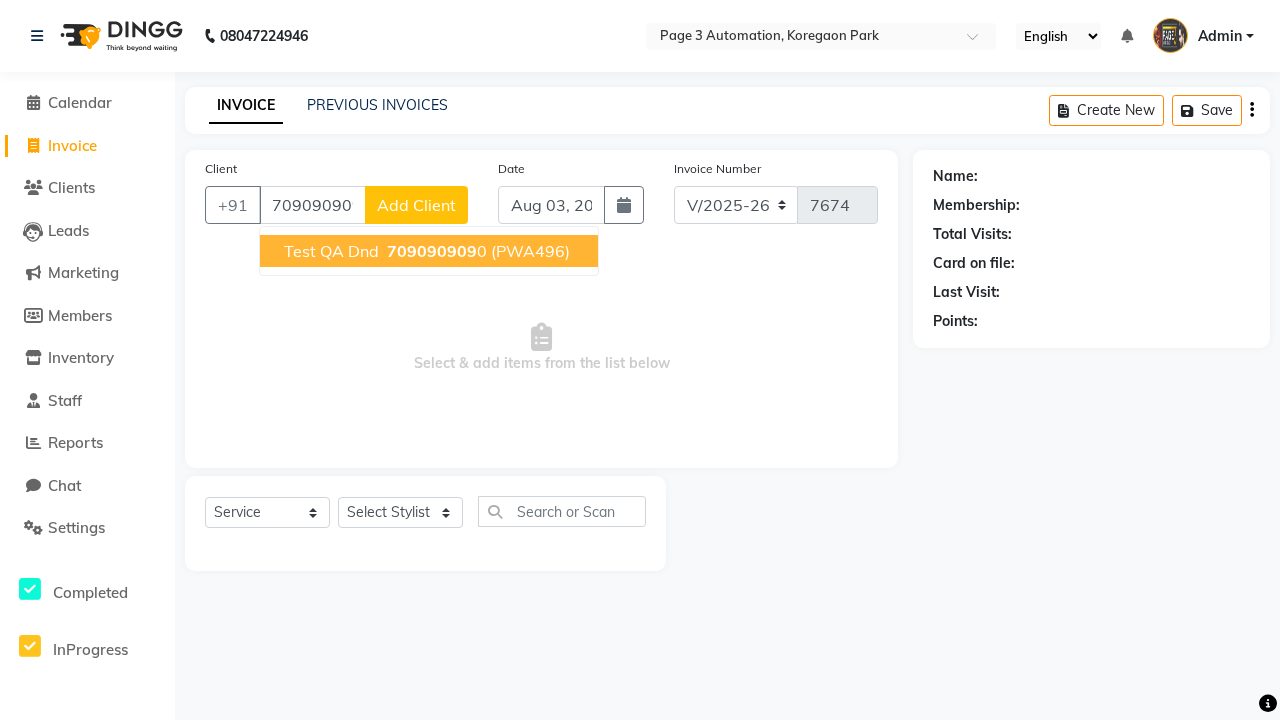 click on "709090909" at bounding box center [432, 251] 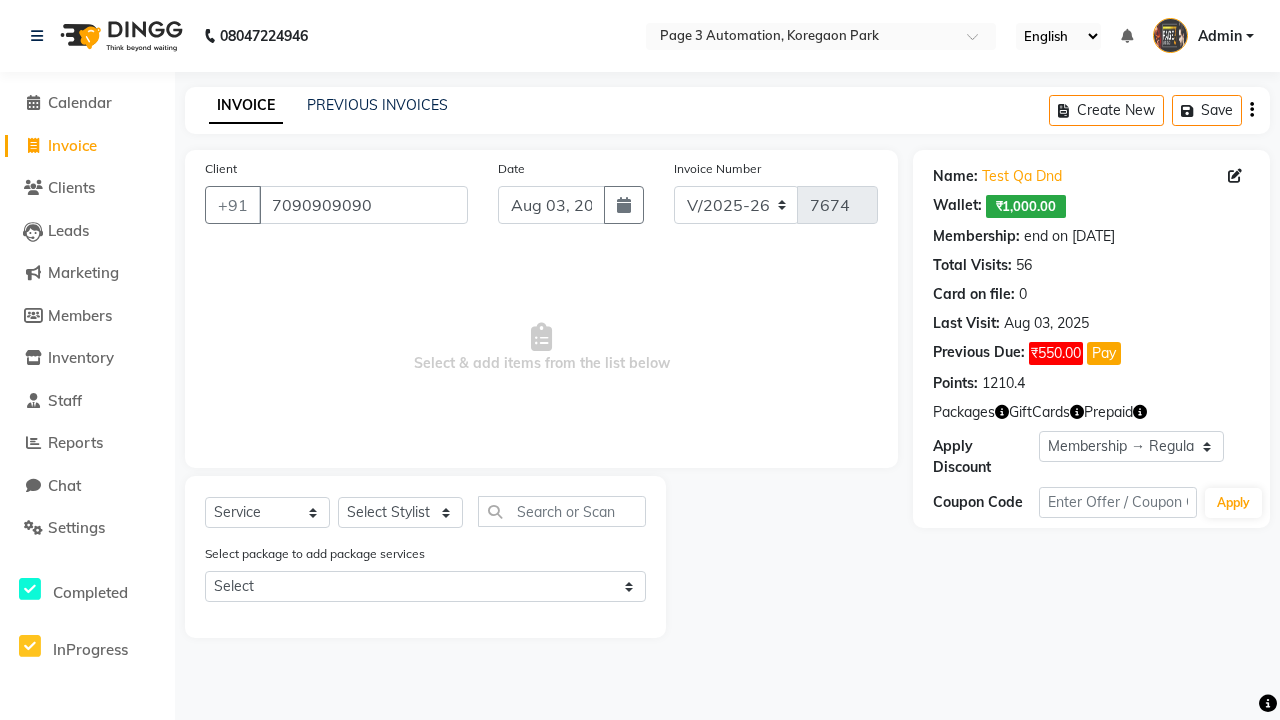 select on "0:" 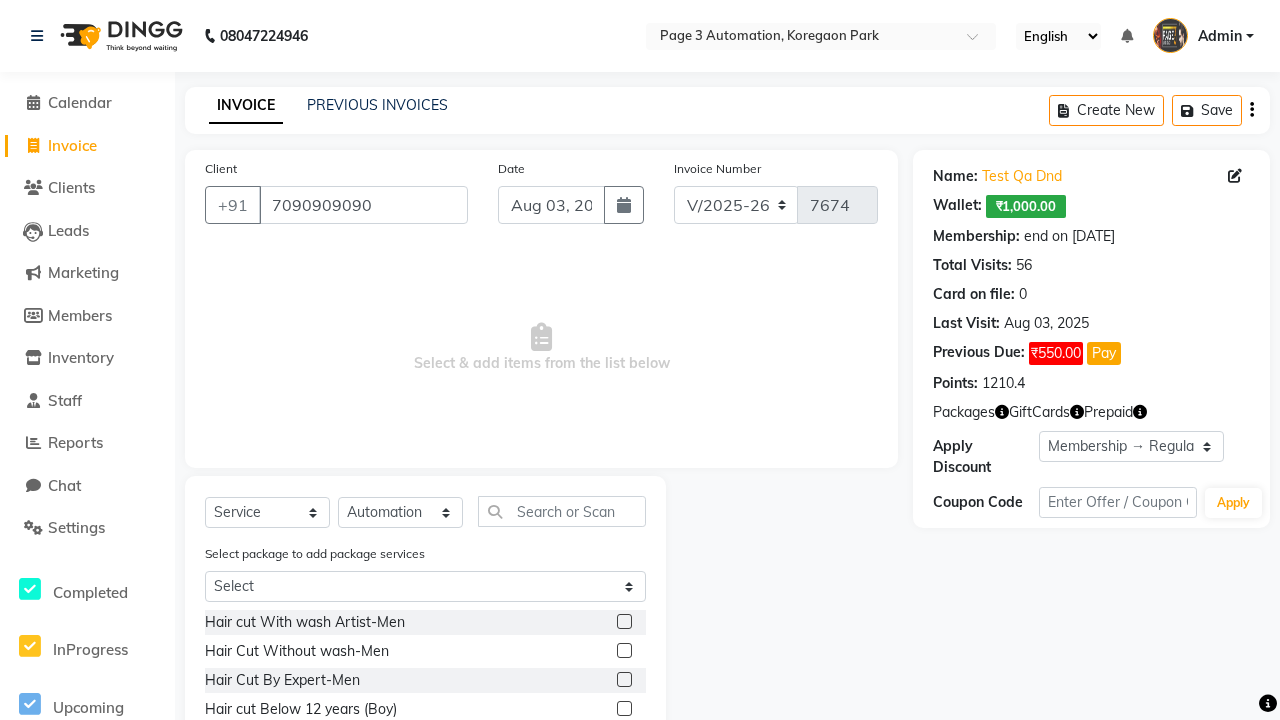 click 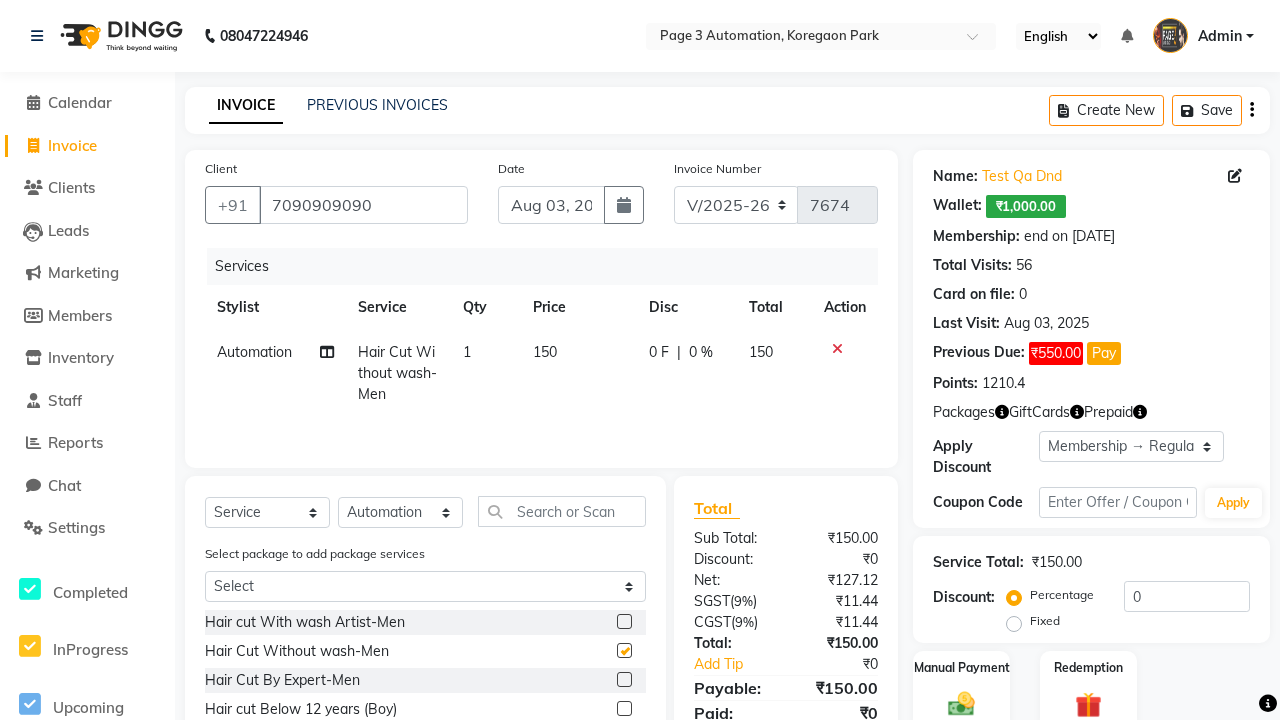 checkbox on "false" 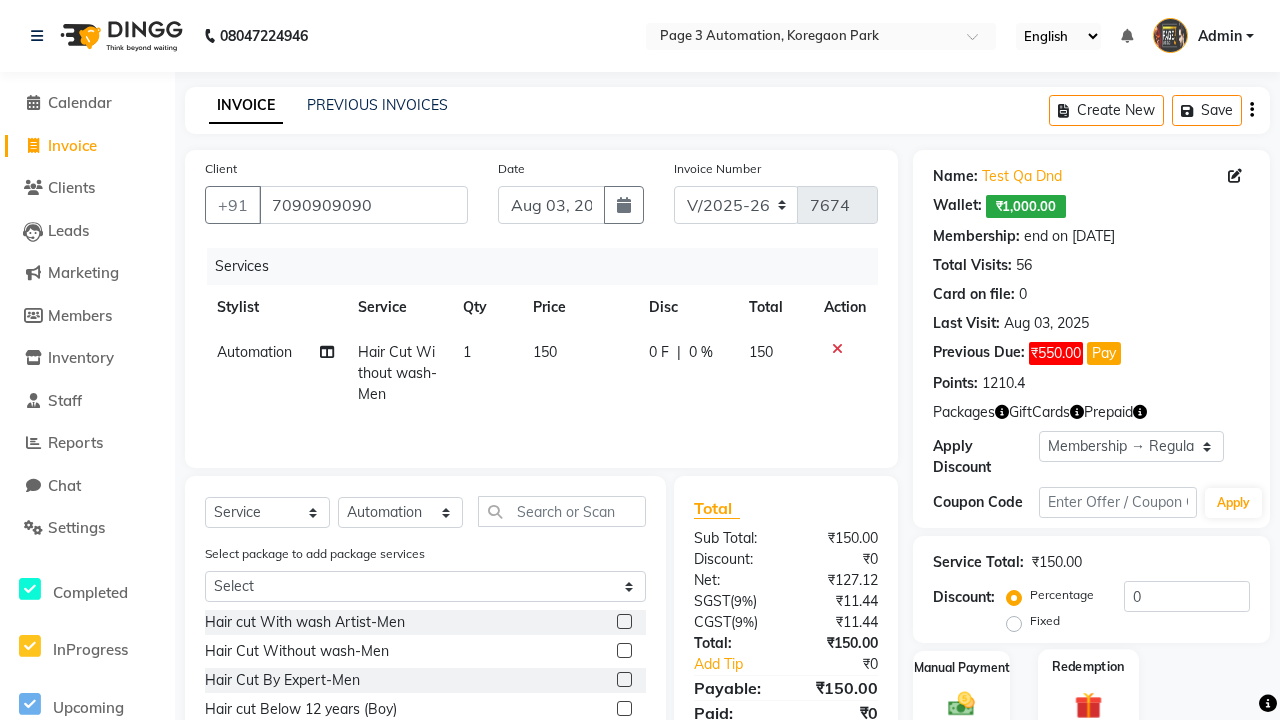 click 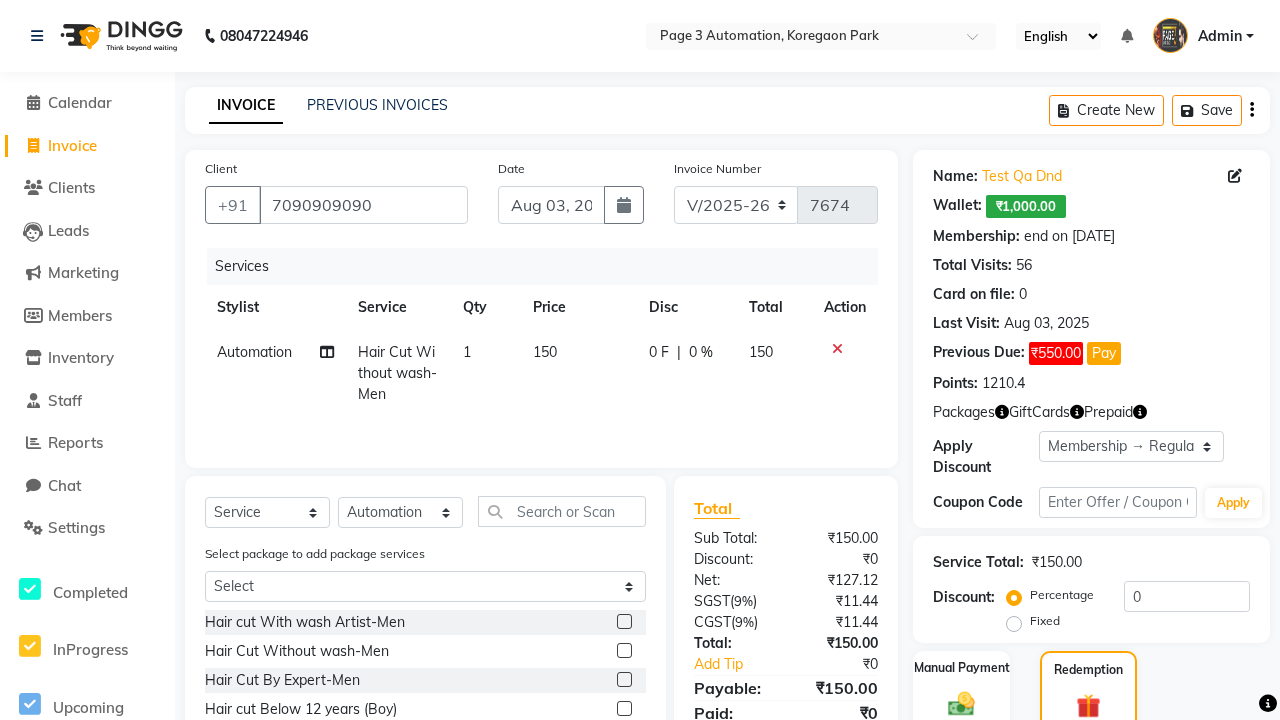 click on "Points" 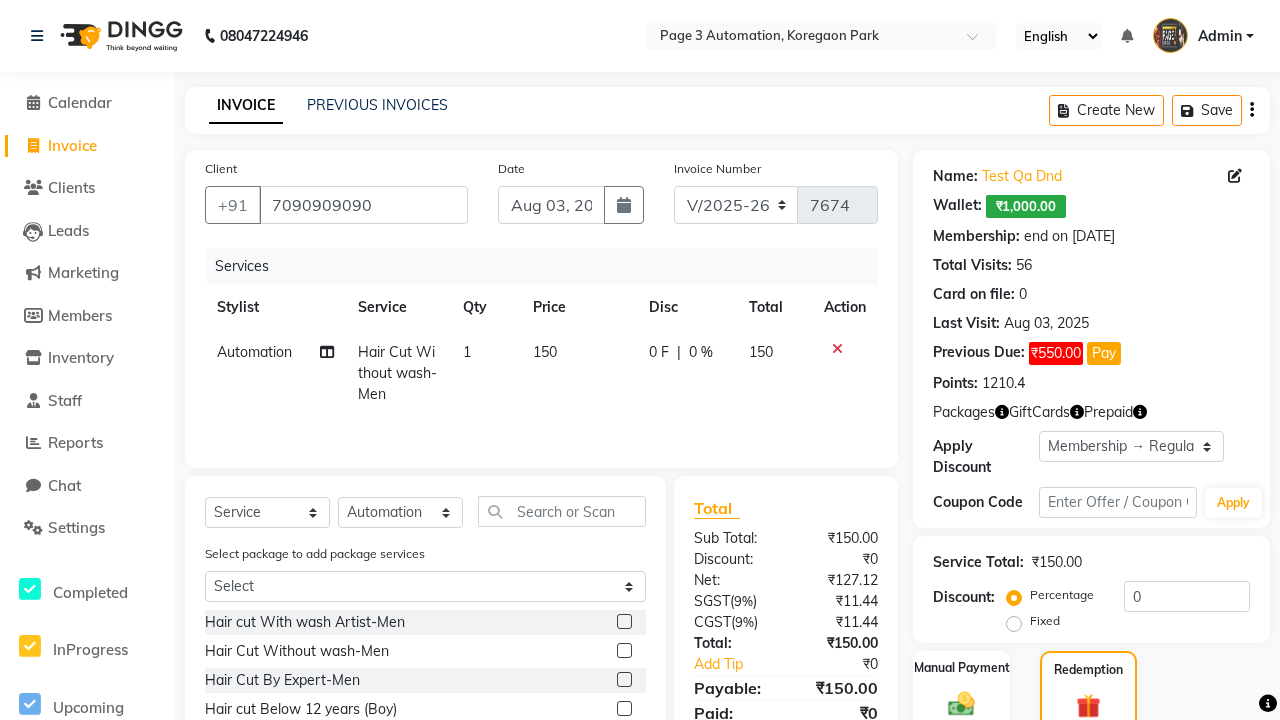 type on "100" 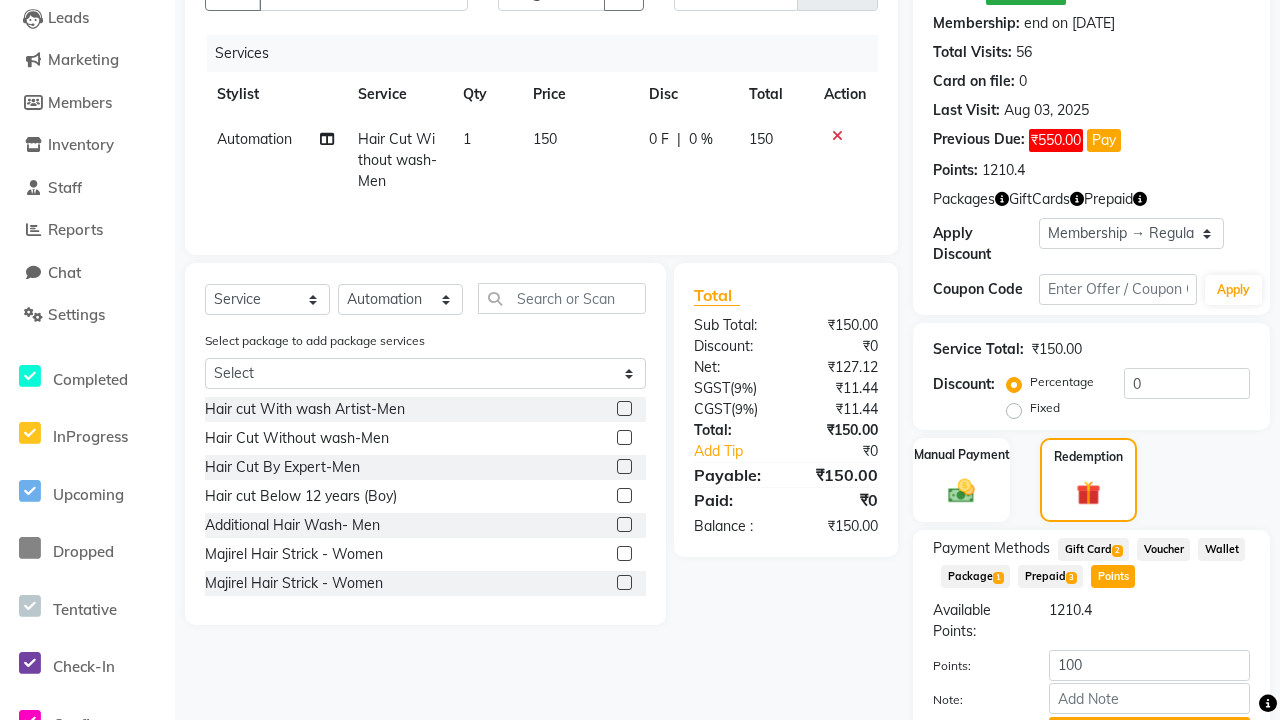 click on "Add Points" 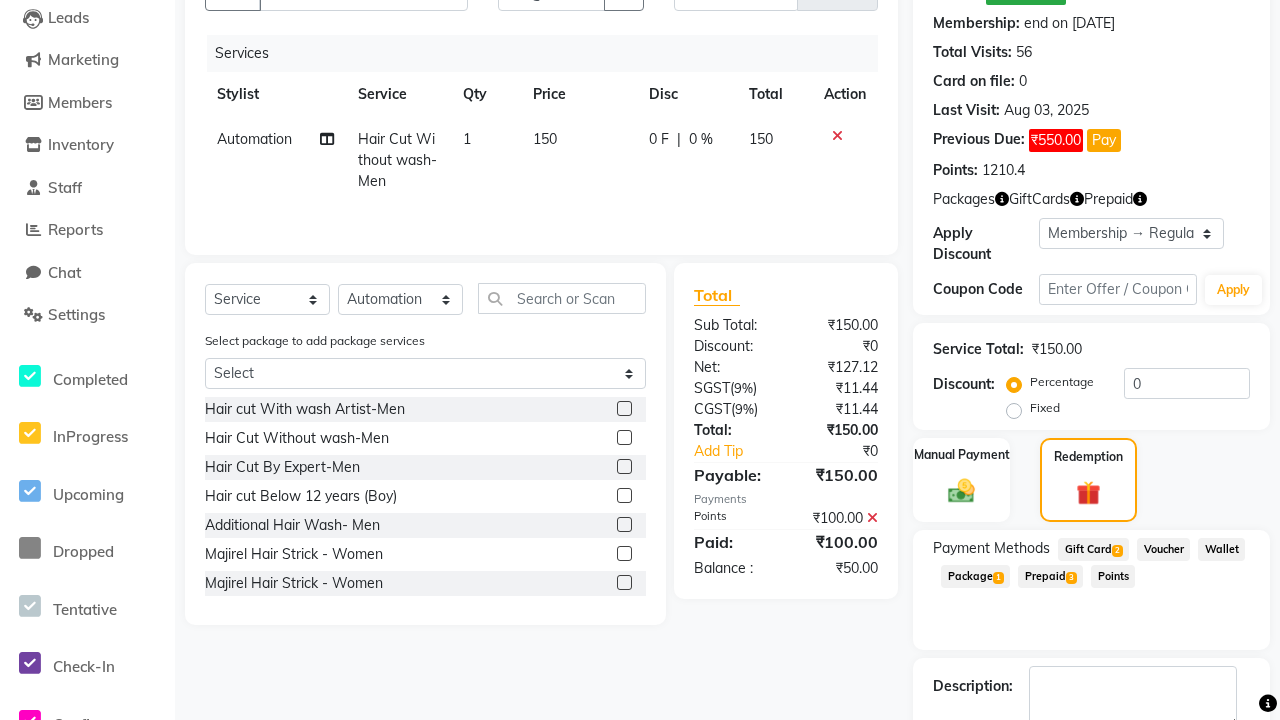 scroll, scrollTop: 240, scrollLeft: 0, axis: vertical 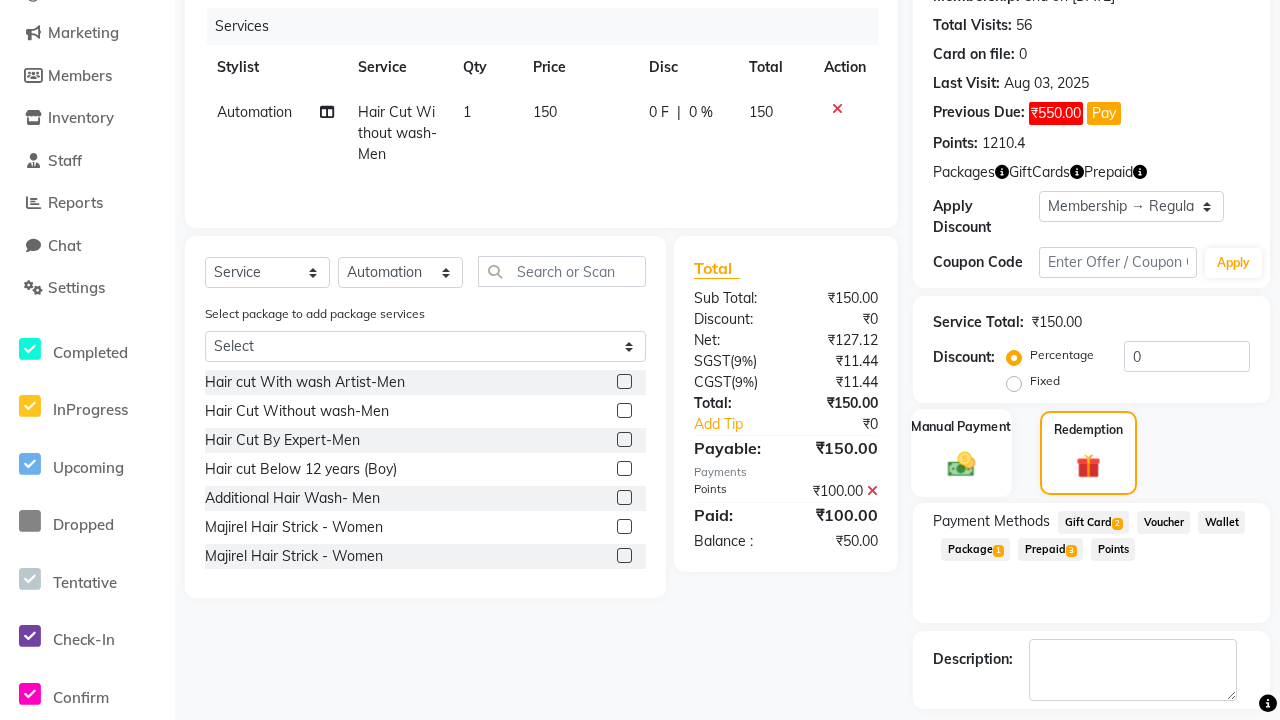 click 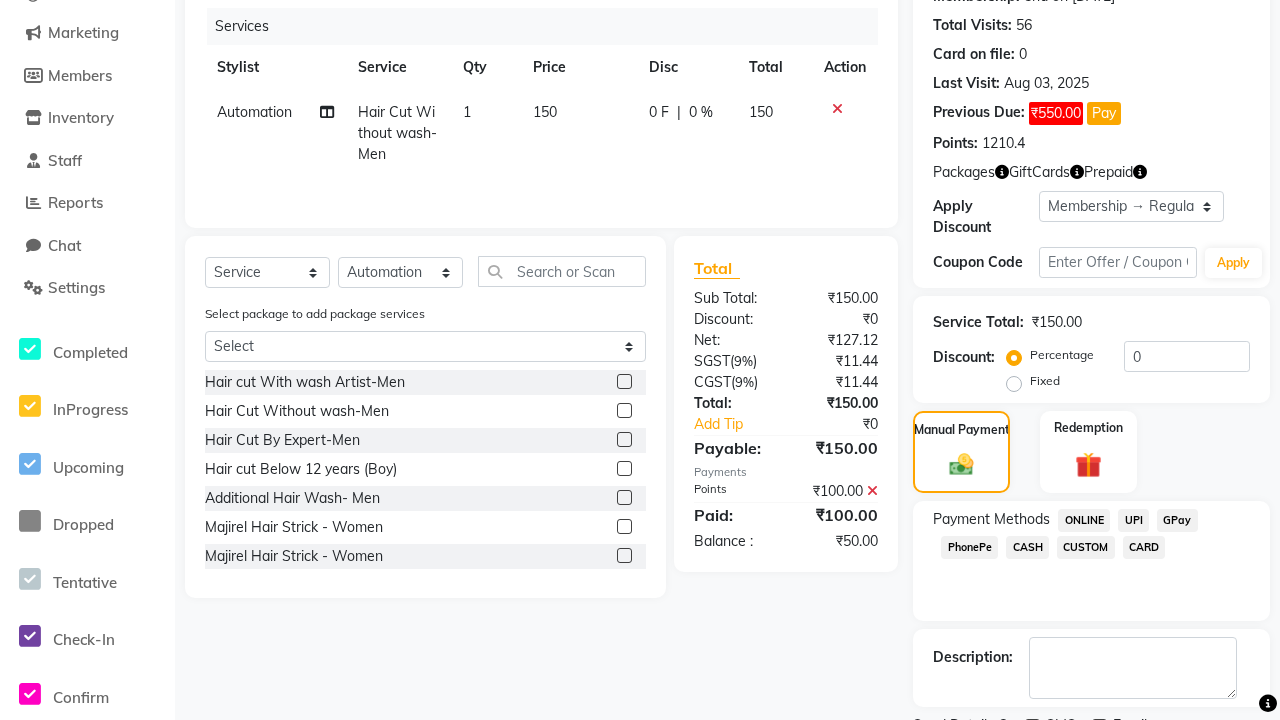 click on "ONLINE" 